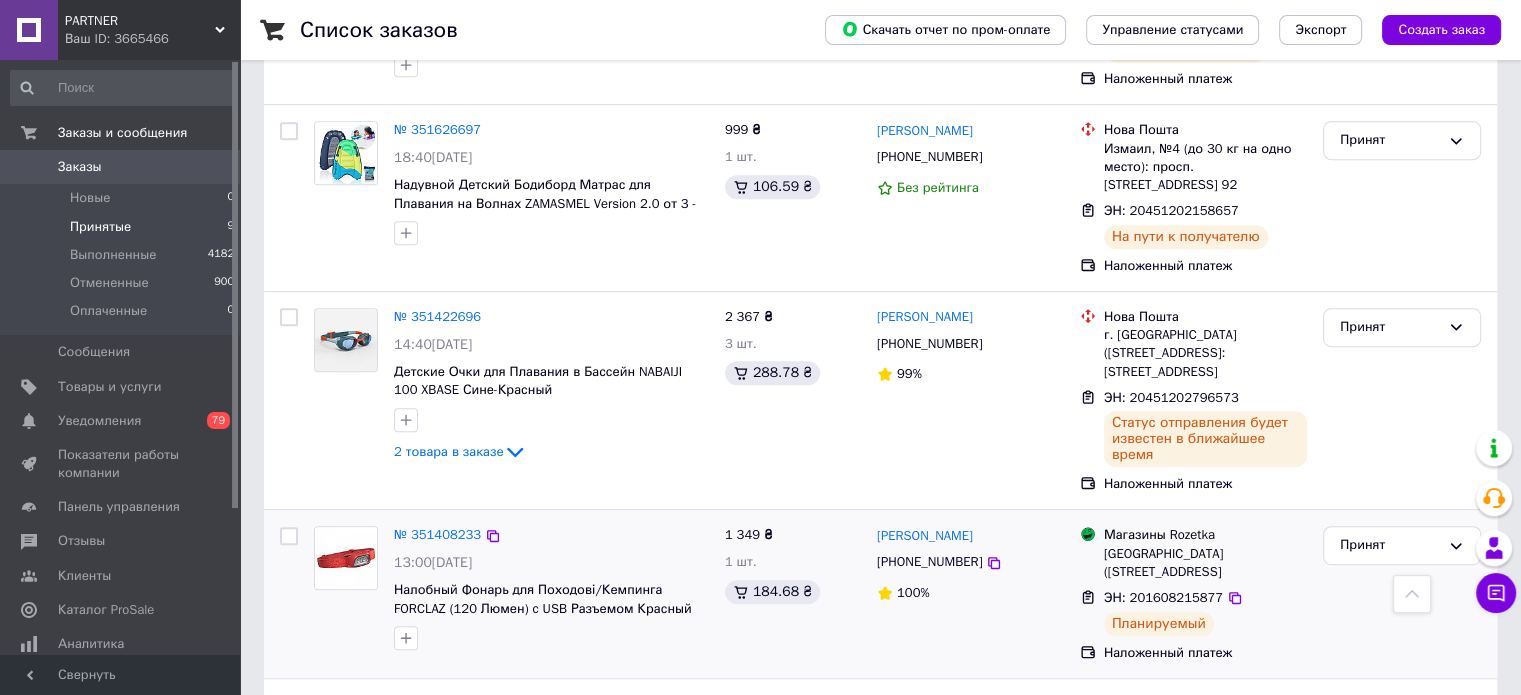 scroll, scrollTop: 1146, scrollLeft: 0, axis: vertical 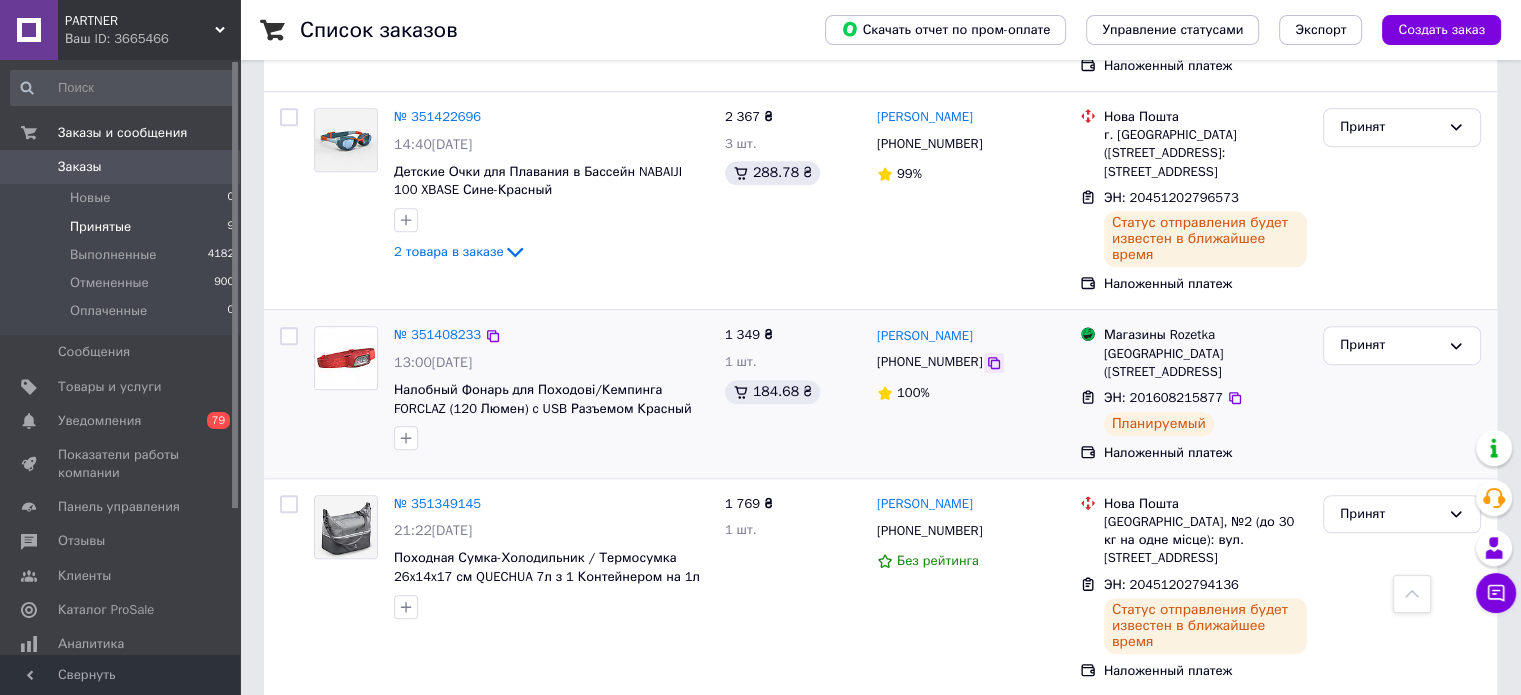 click 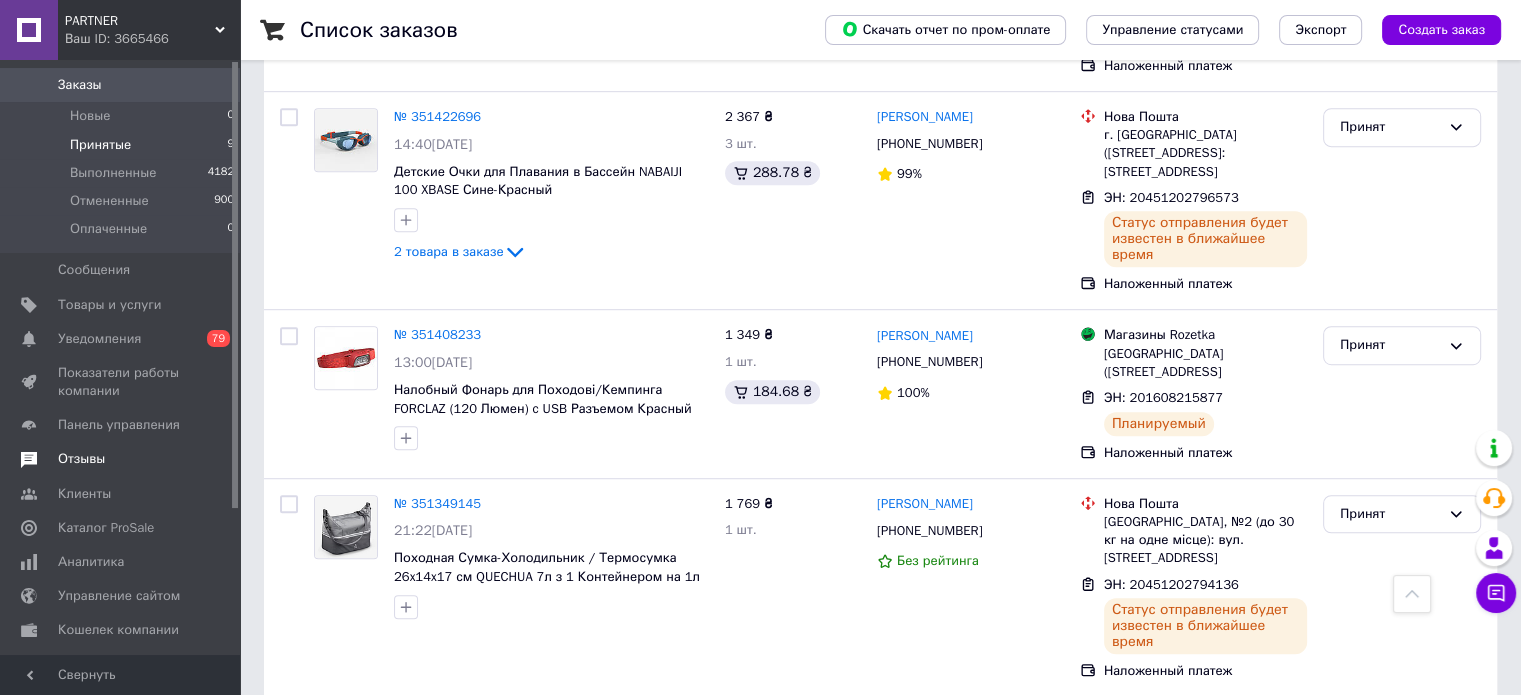scroll, scrollTop: 194, scrollLeft: 0, axis: vertical 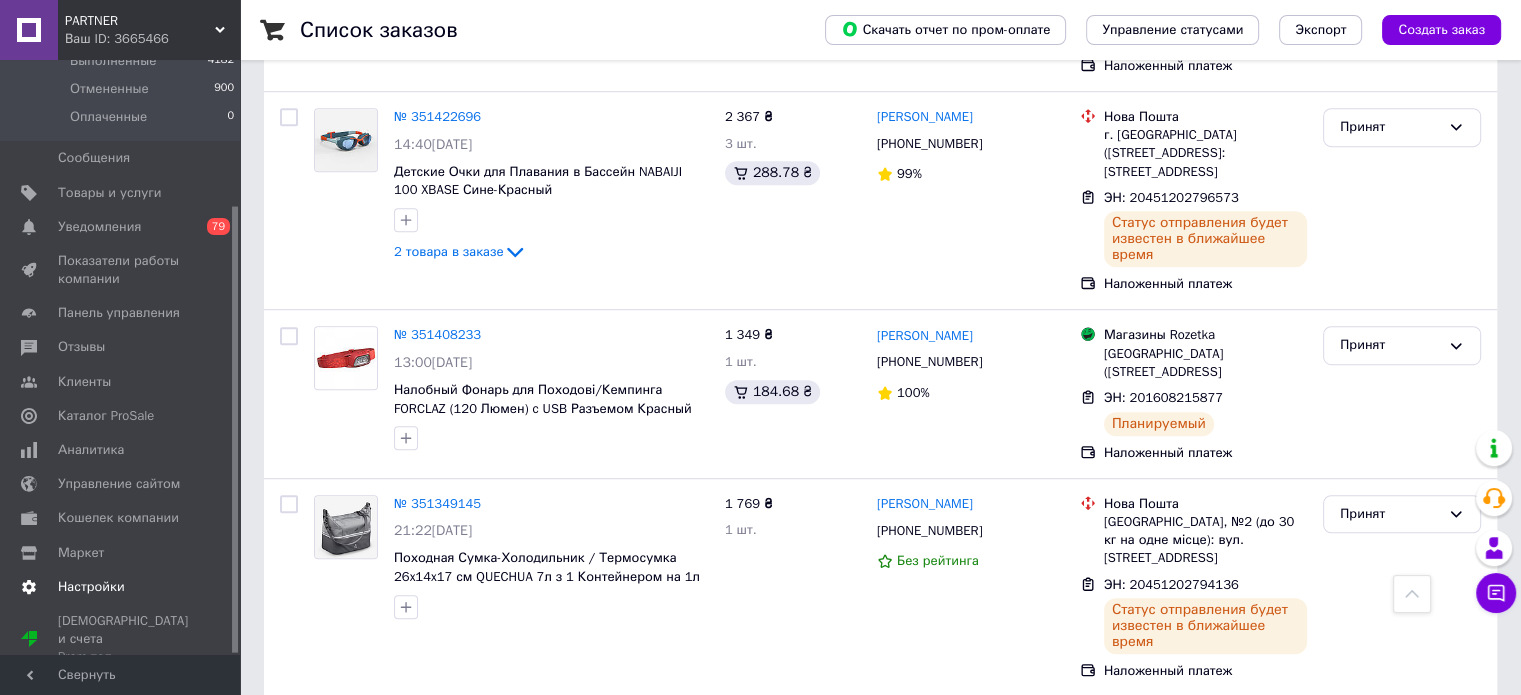 click on "Настройки" at bounding box center (91, 587) 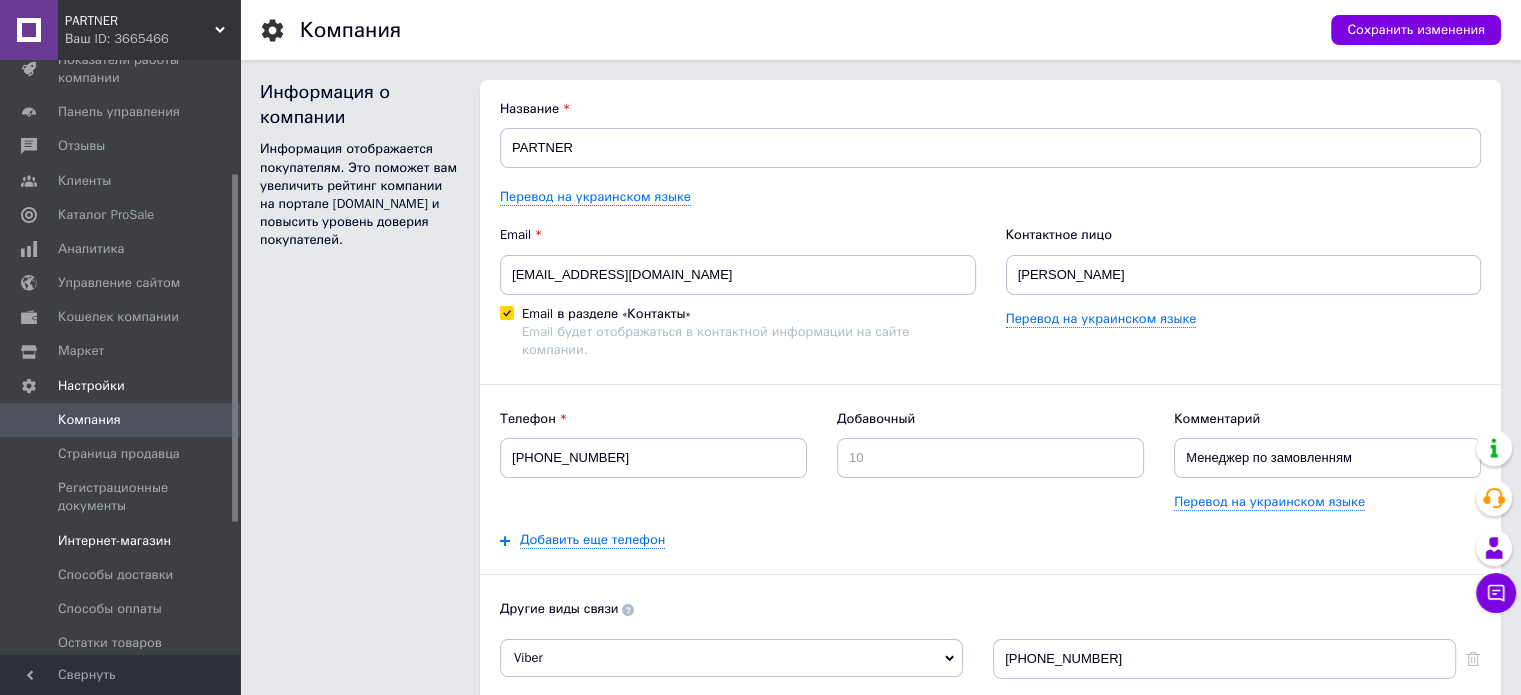 scroll, scrollTop: 0, scrollLeft: 0, axis: both 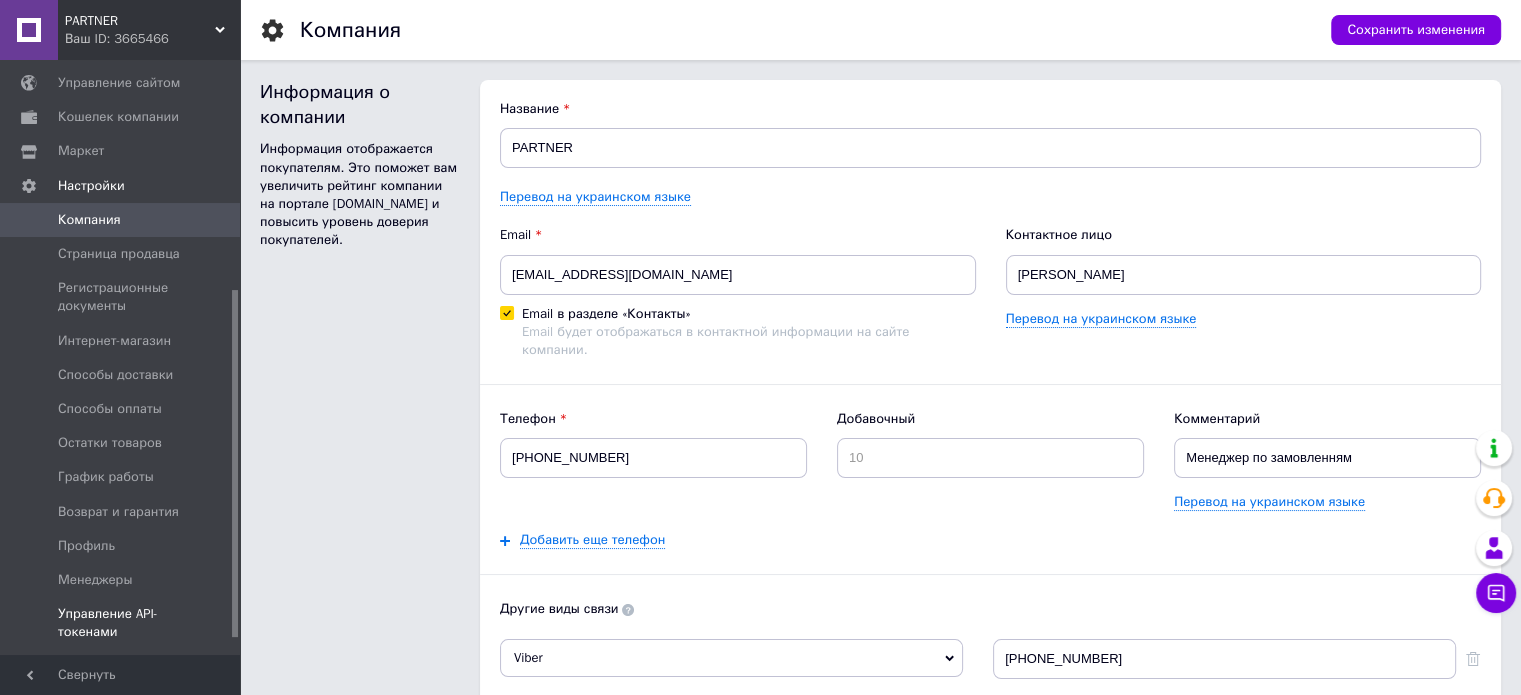 click on "Управление API-токенами" at bounding box center [121, 623] 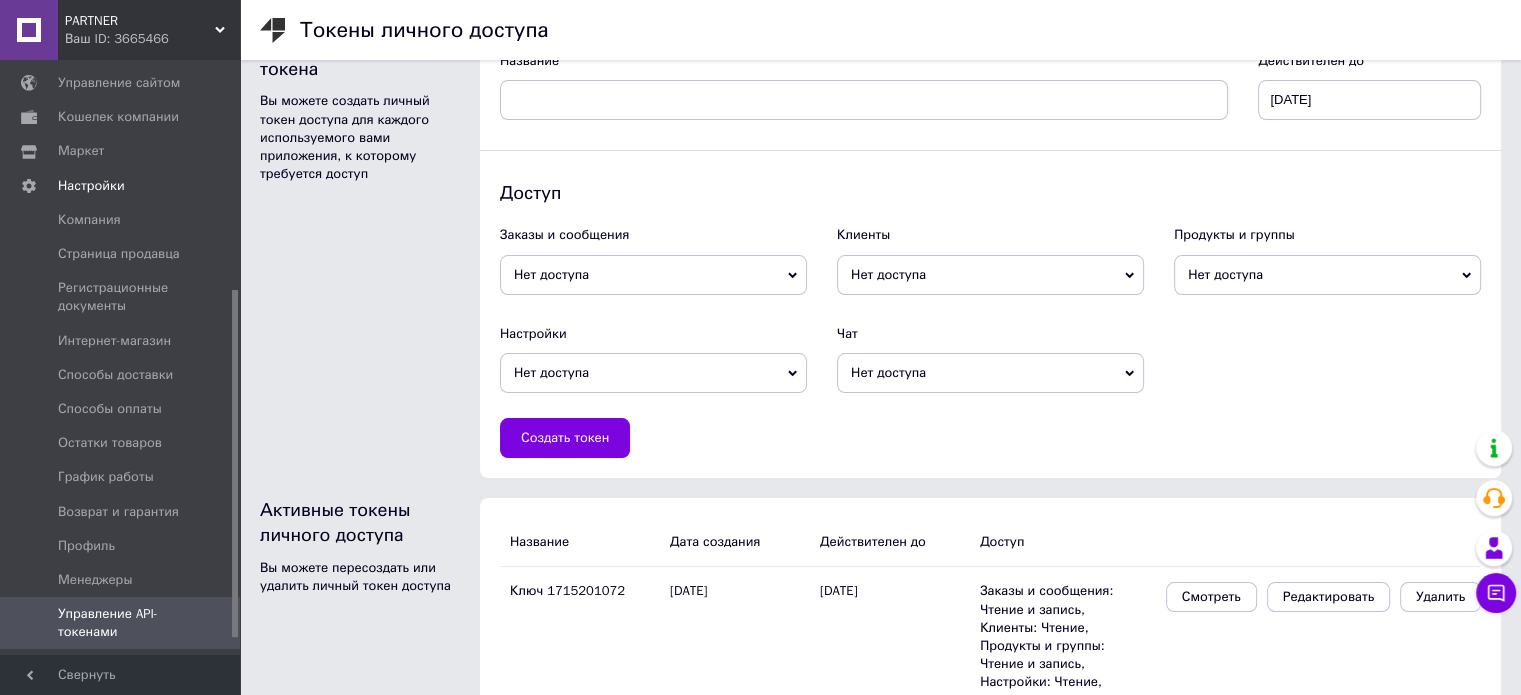 scroll, scrollTop: 0, scrollLeft: 0, axis: both 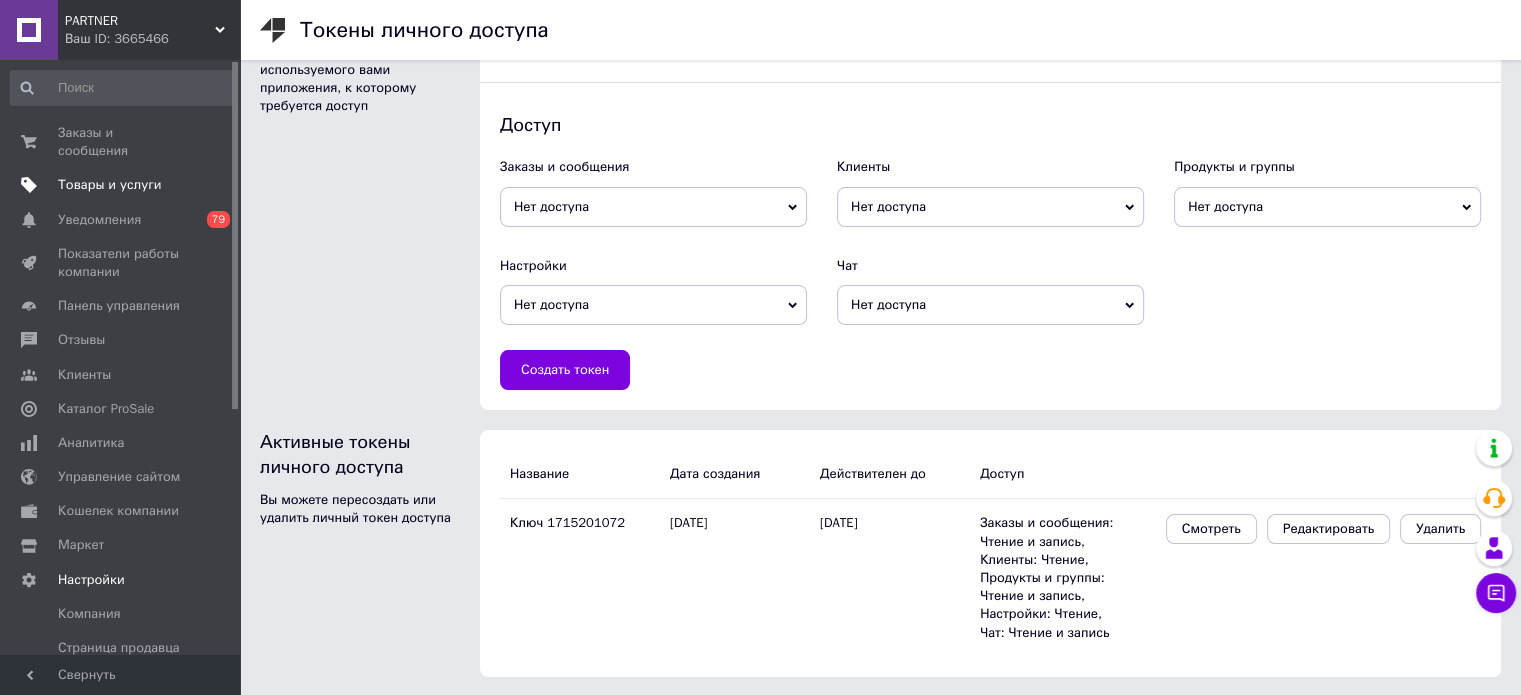 click on "Товары и услуги" at bounding box center (110, 185) 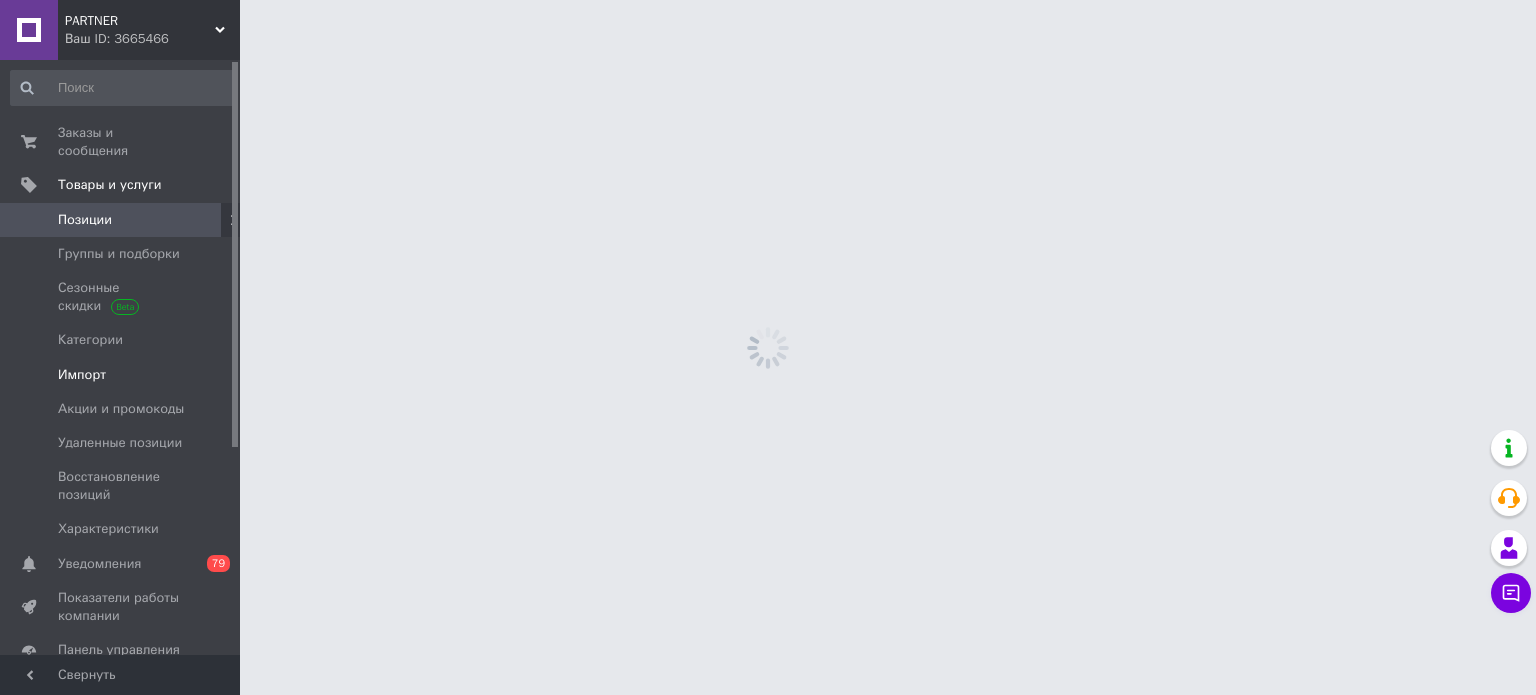 click on "Импорт" at bounding box center (82, 375) 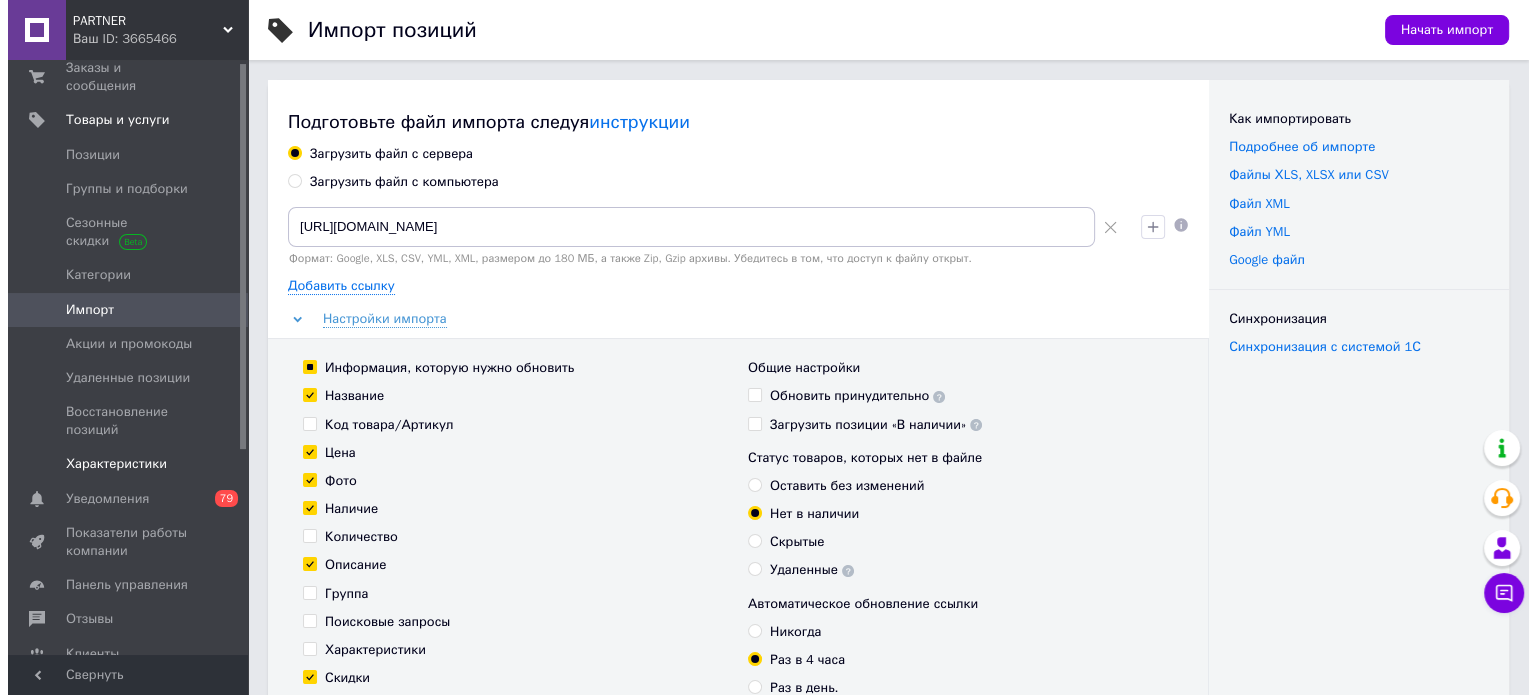 scroll, scrollTop: 0, scrollLeft: 0, axis: both 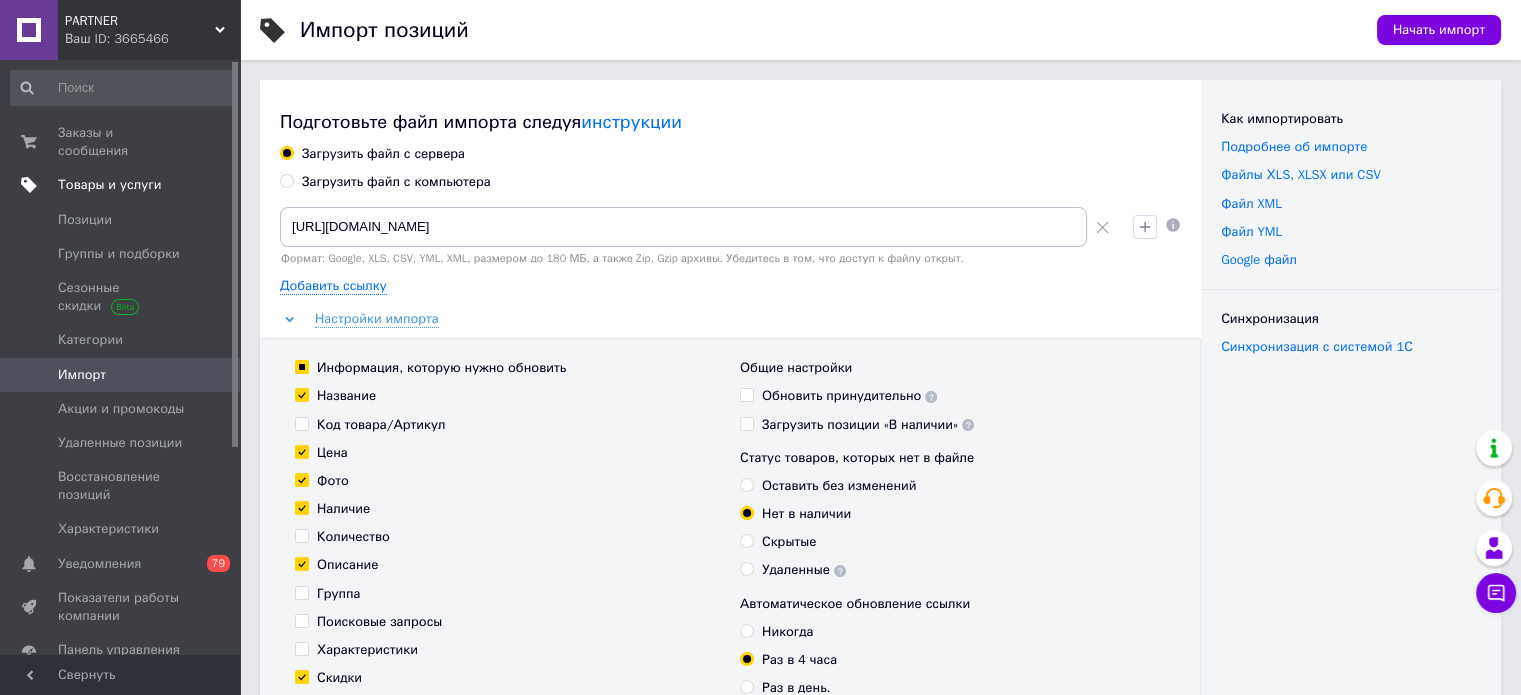 click on "Товары и услуги" at bounding box center (110, 185) 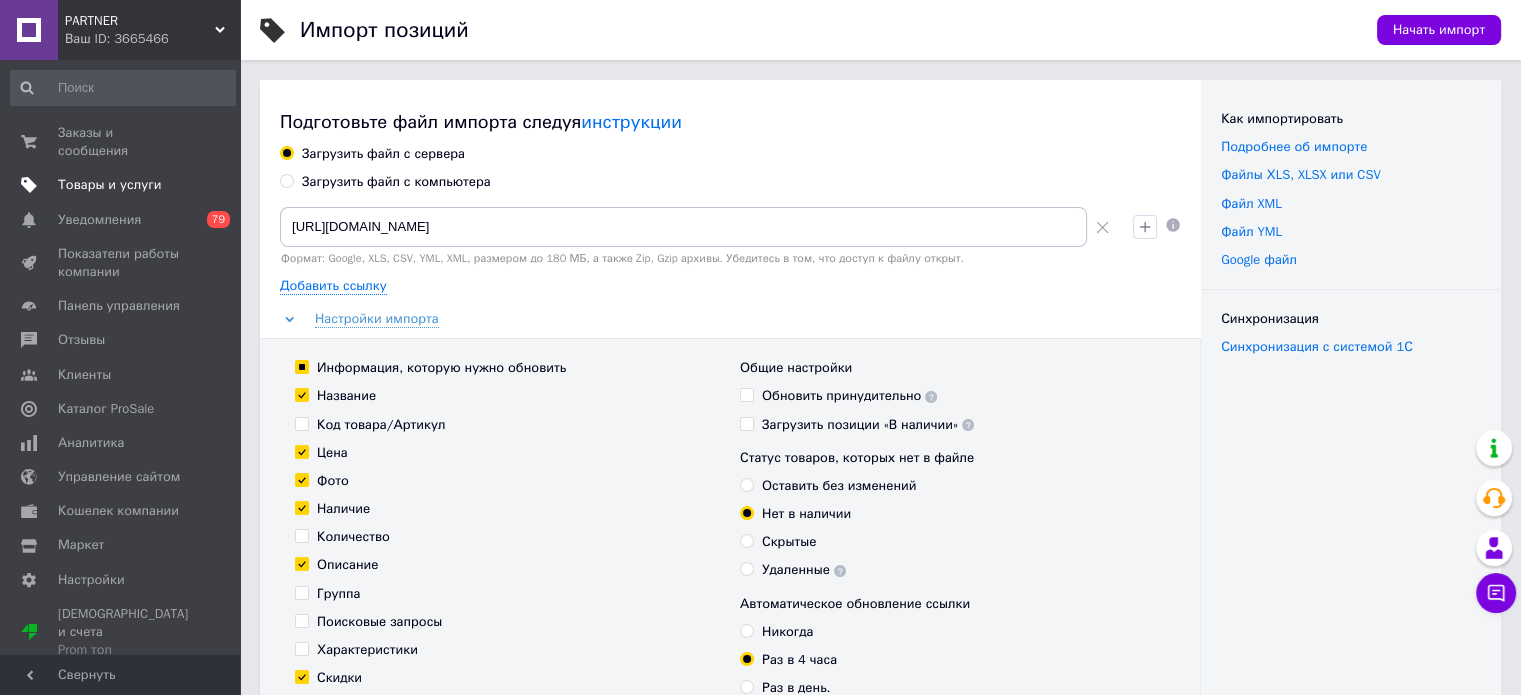 click on "Товары и услуги" at bounding box center (110, 185) 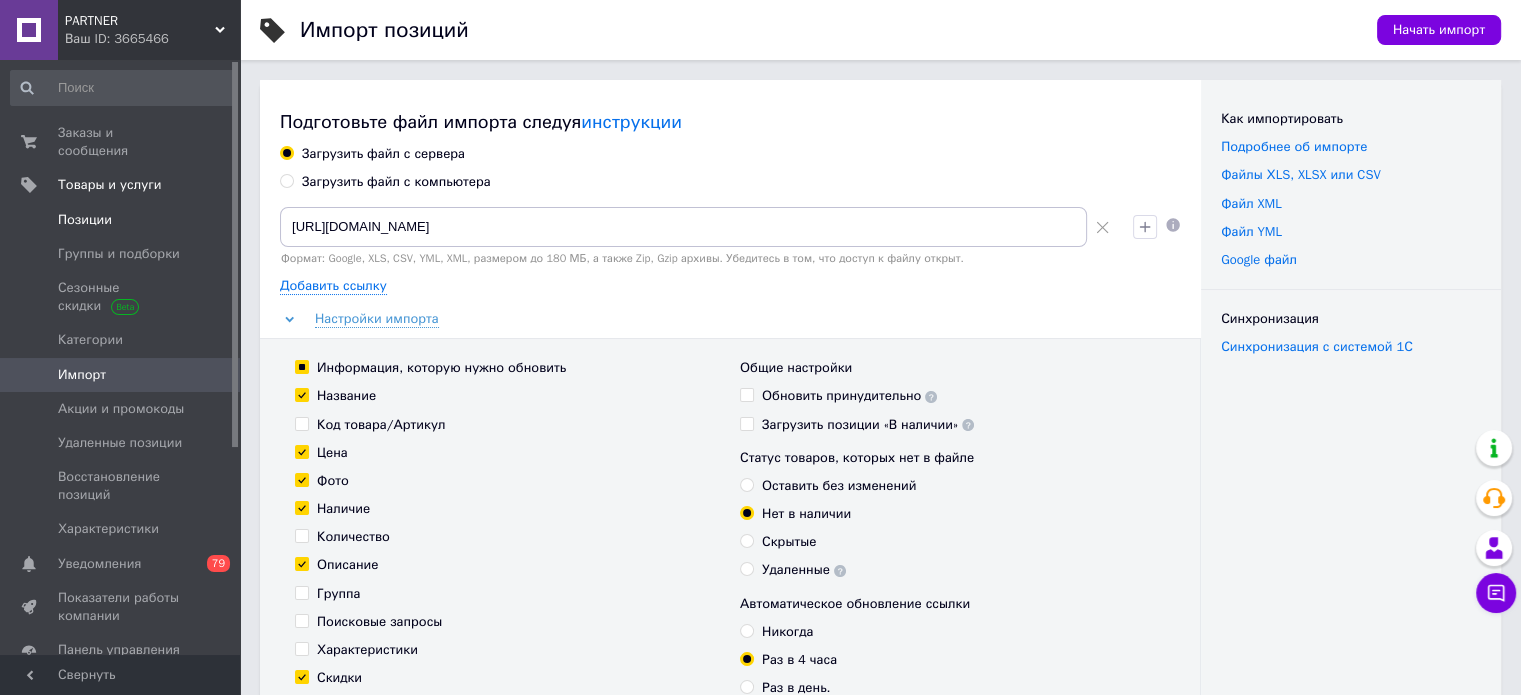 click on "Позиции" at bounding box center (85, 220) 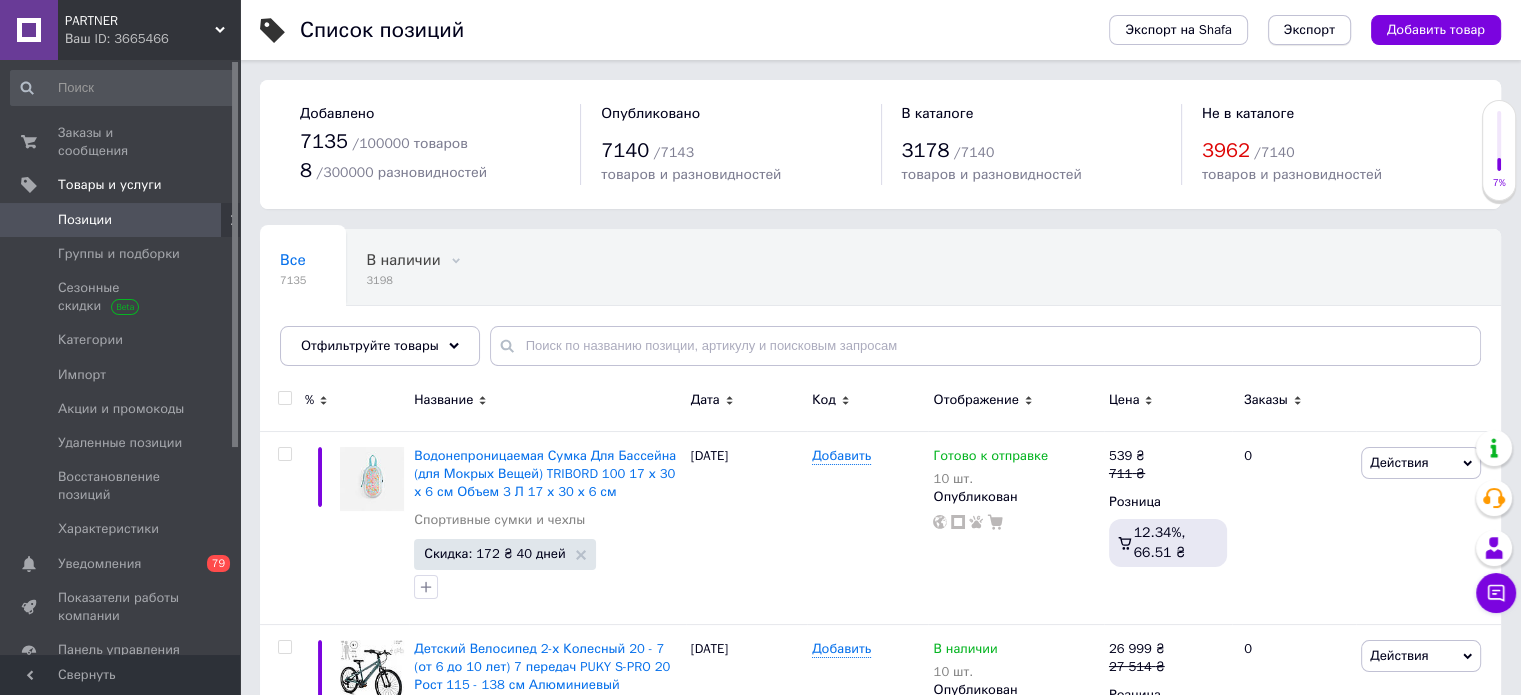 click on "Экспорт" at bounding box center [1309, 30] 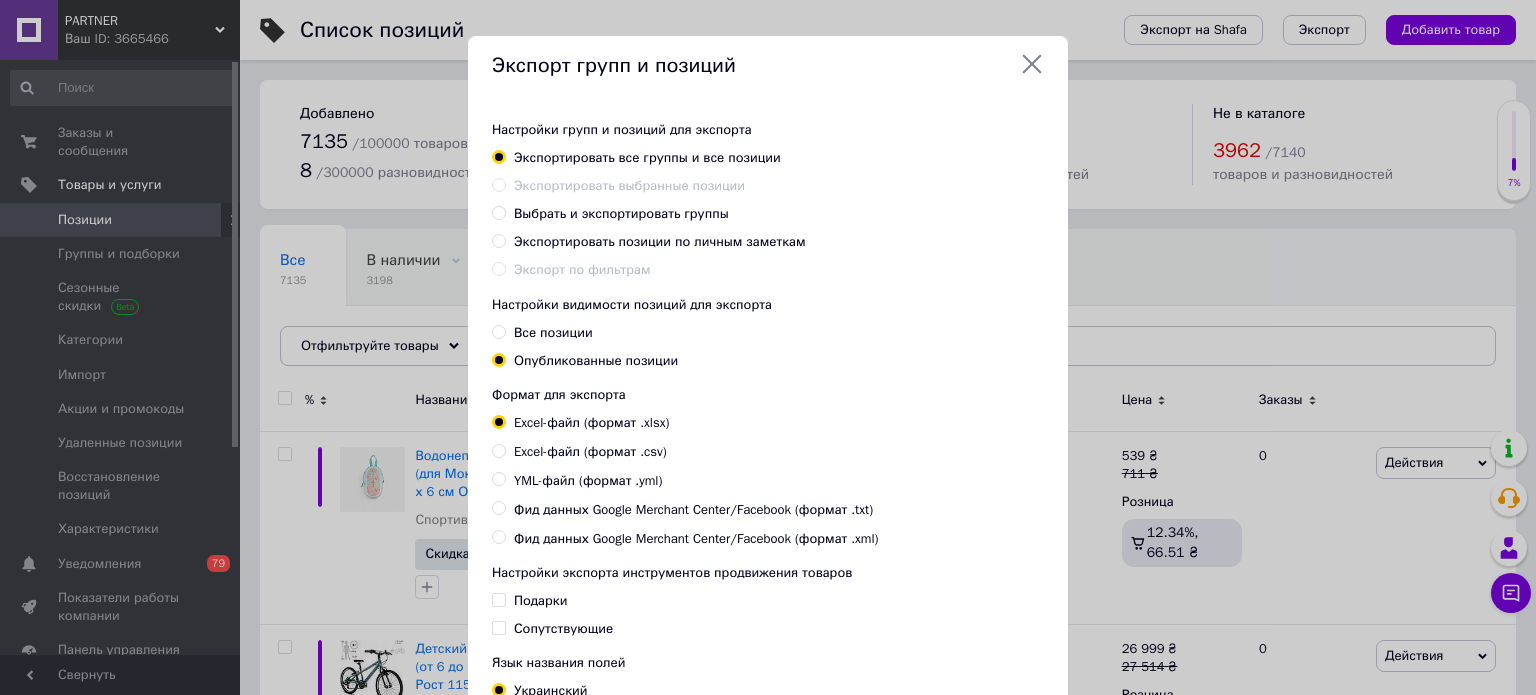 click on "YML-файл (формат .yml)" at bounding box center [588, 481] 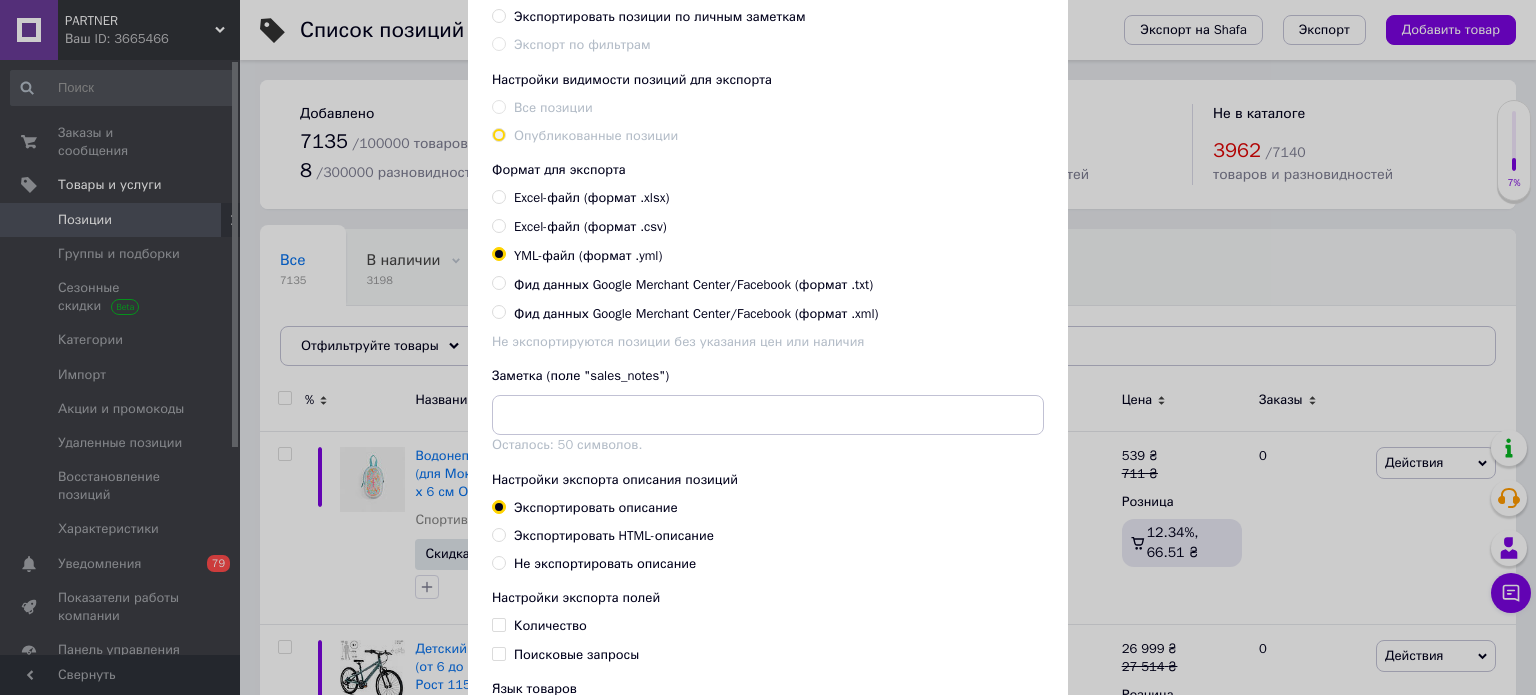 scroll, scrollTop: 300, scrollLeft: 0, axis: vertical 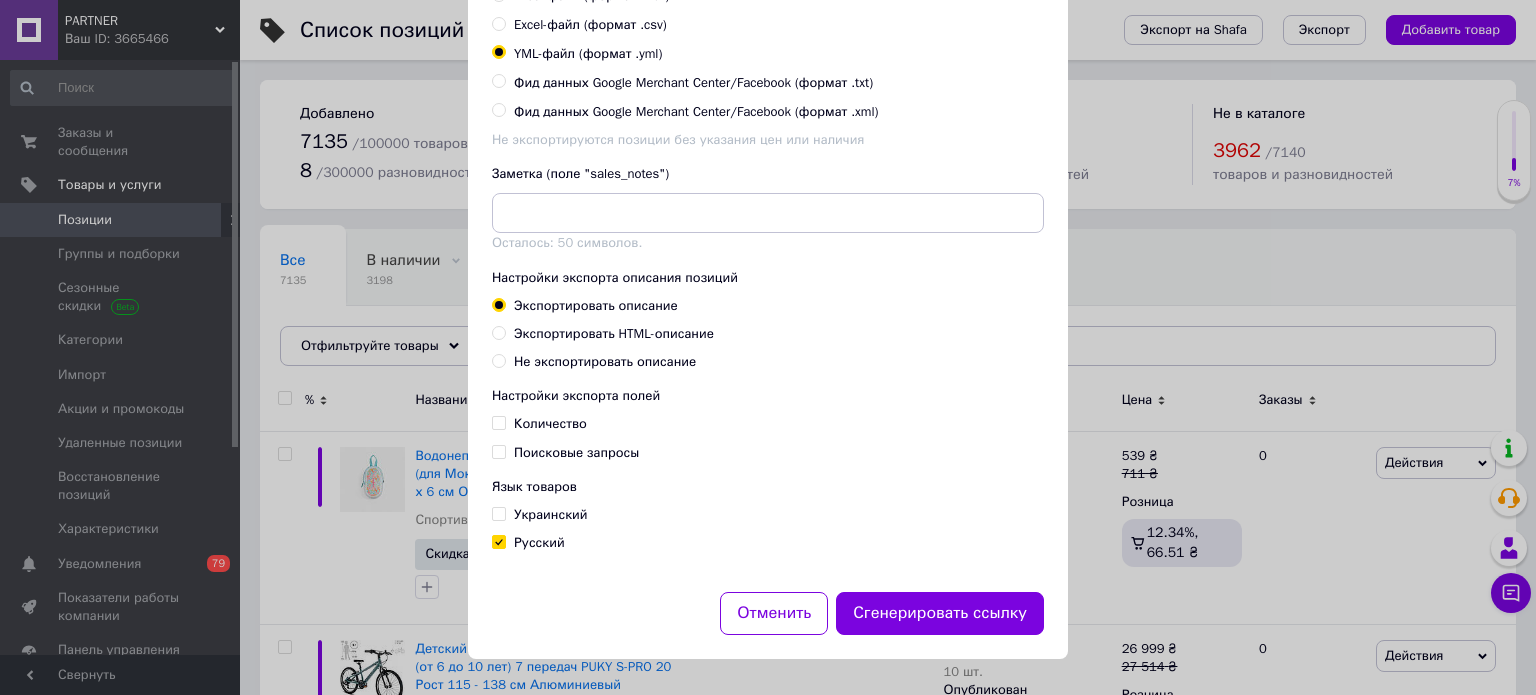 click on "Украинский" at bounding box center [498, 513] 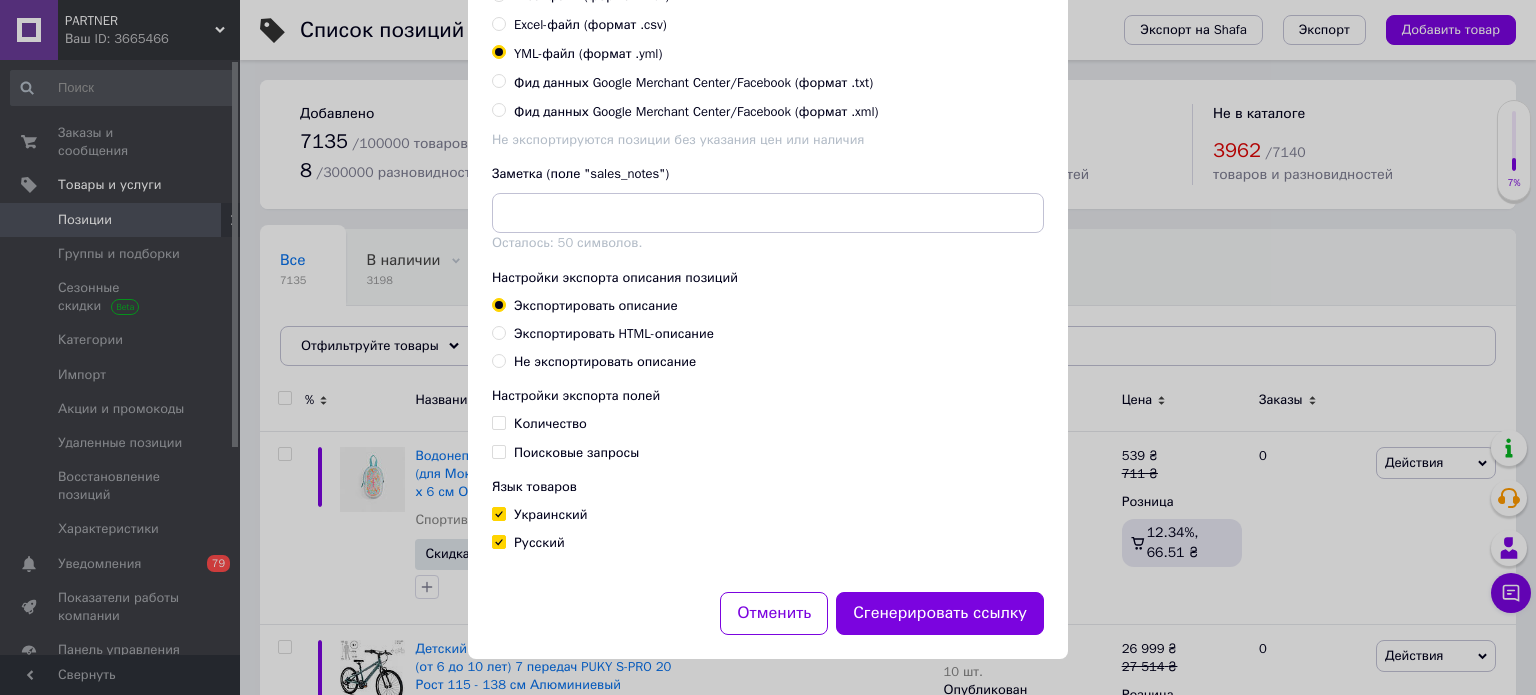 checkbox on "true" 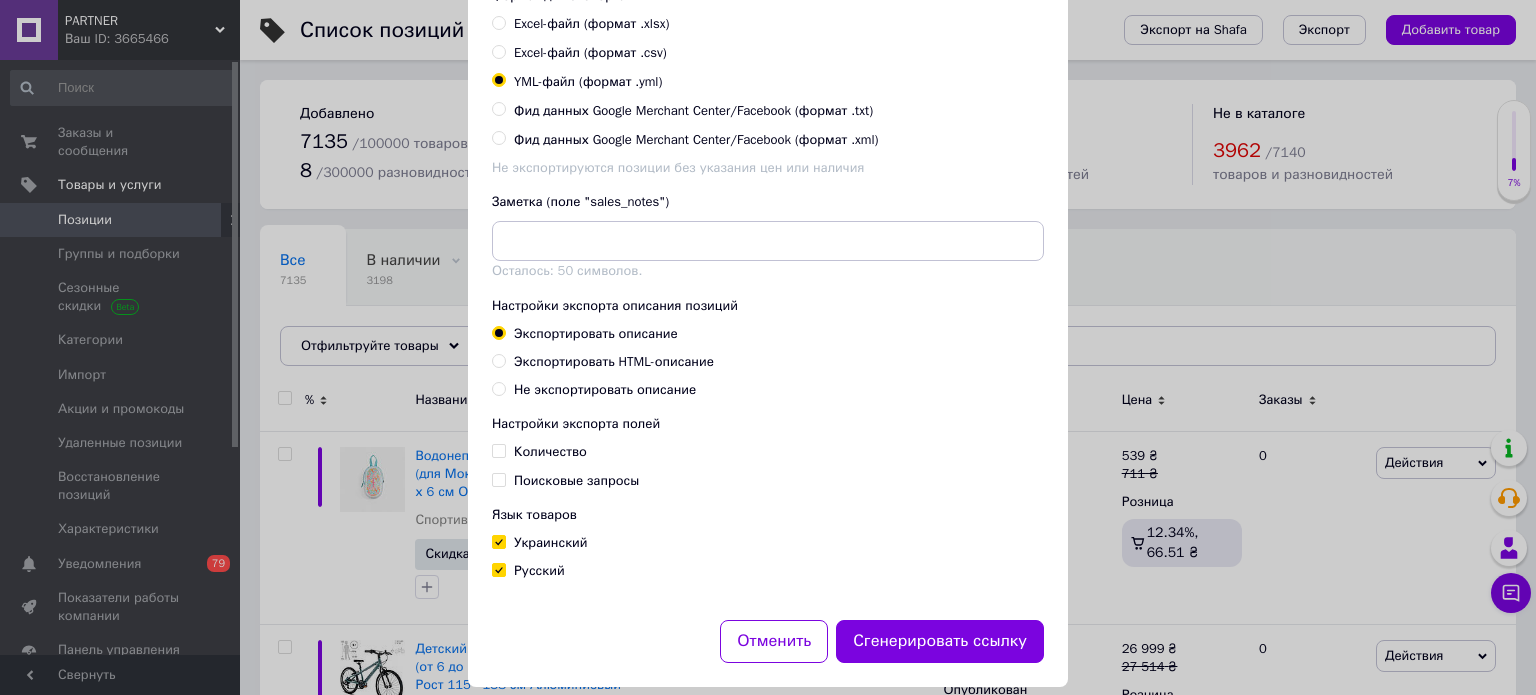 scroll, scrollTop: 430, scrollLeft: 0, axis: vertical 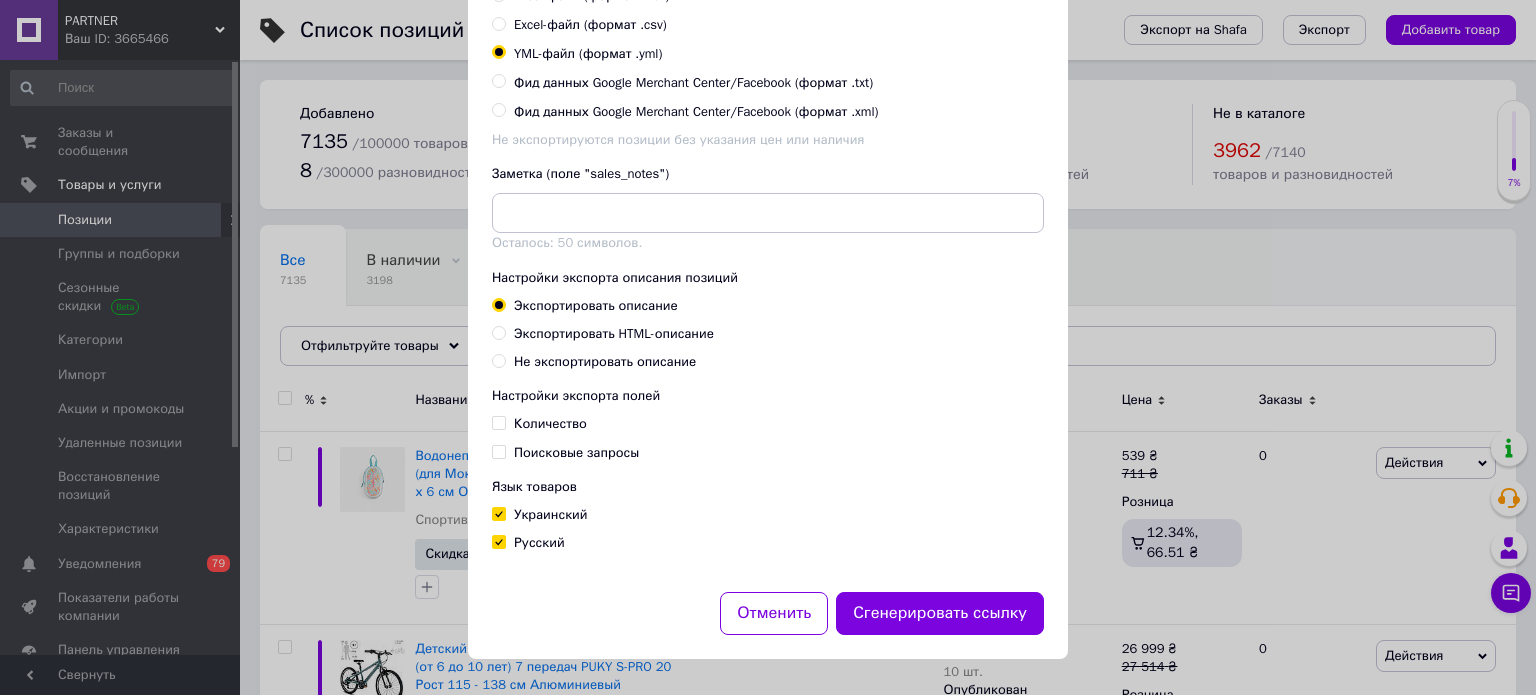 click on "Сгенерировать ссылку" at bounding box center [940, 613] 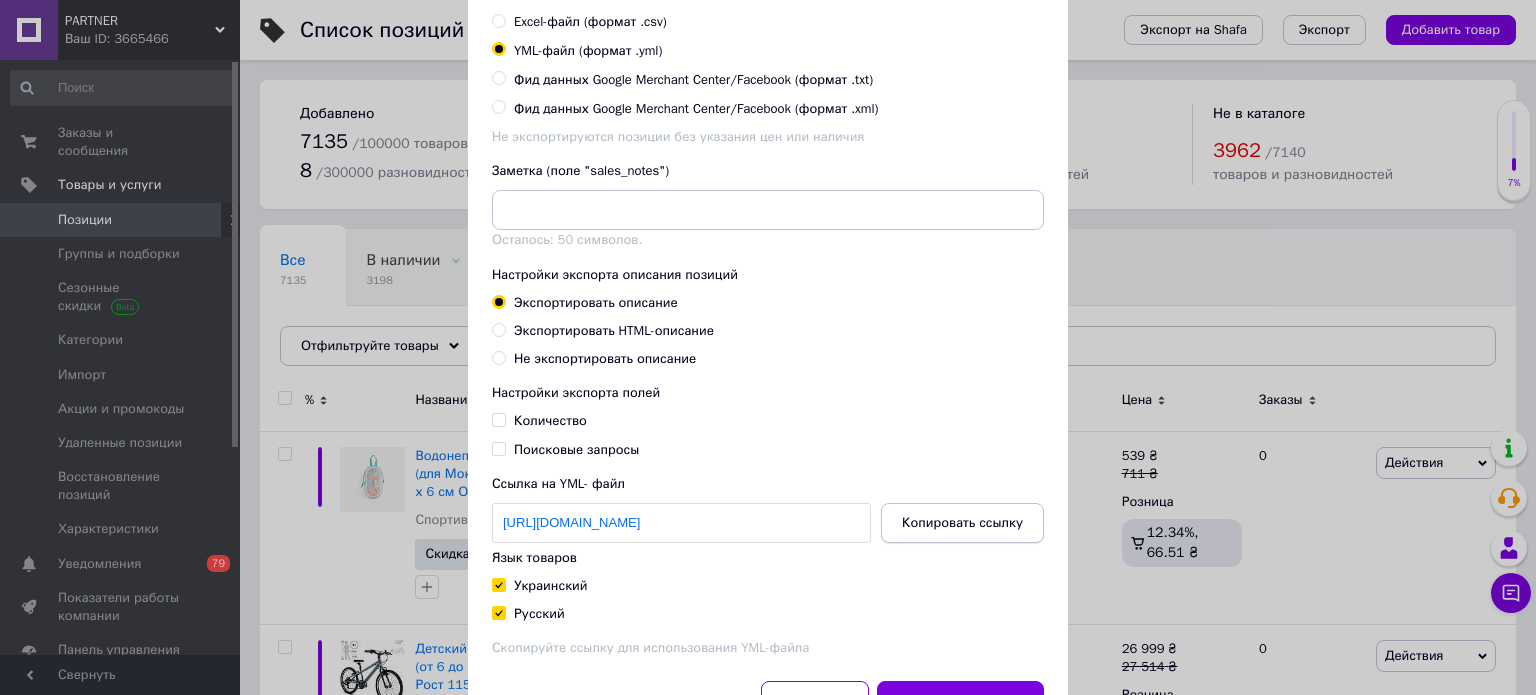 click on "Копировать ссылку" at bounding box center [962, 523] 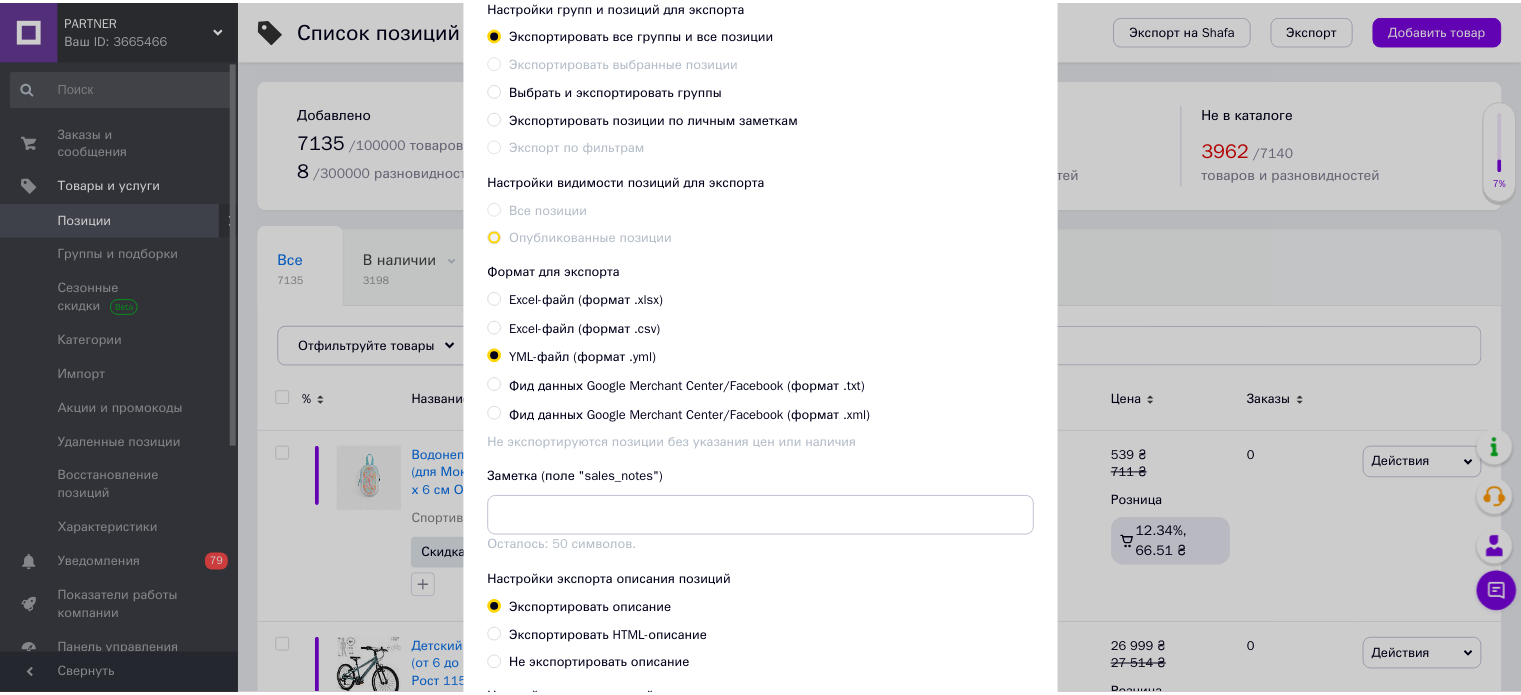 scroll, scrollTop: 0, scrollLeft: 0, axis: both 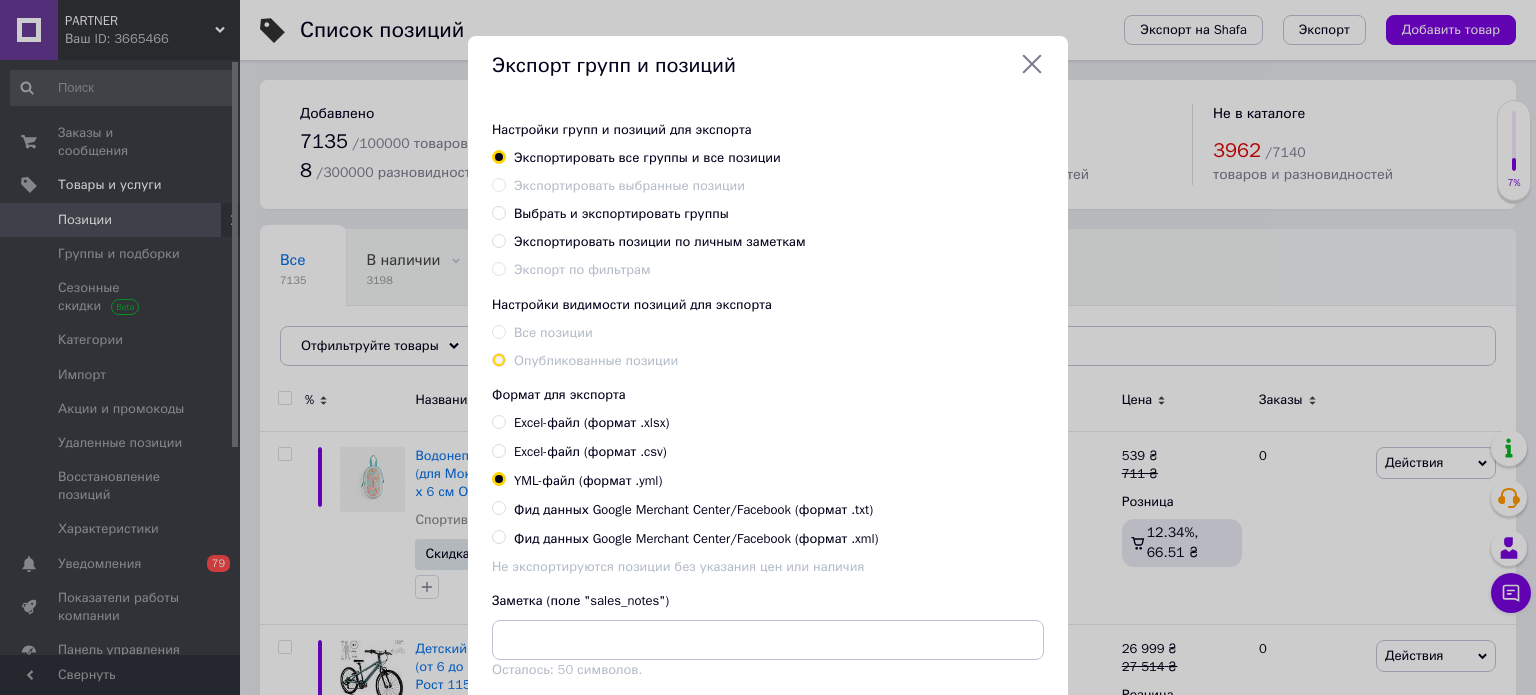 click 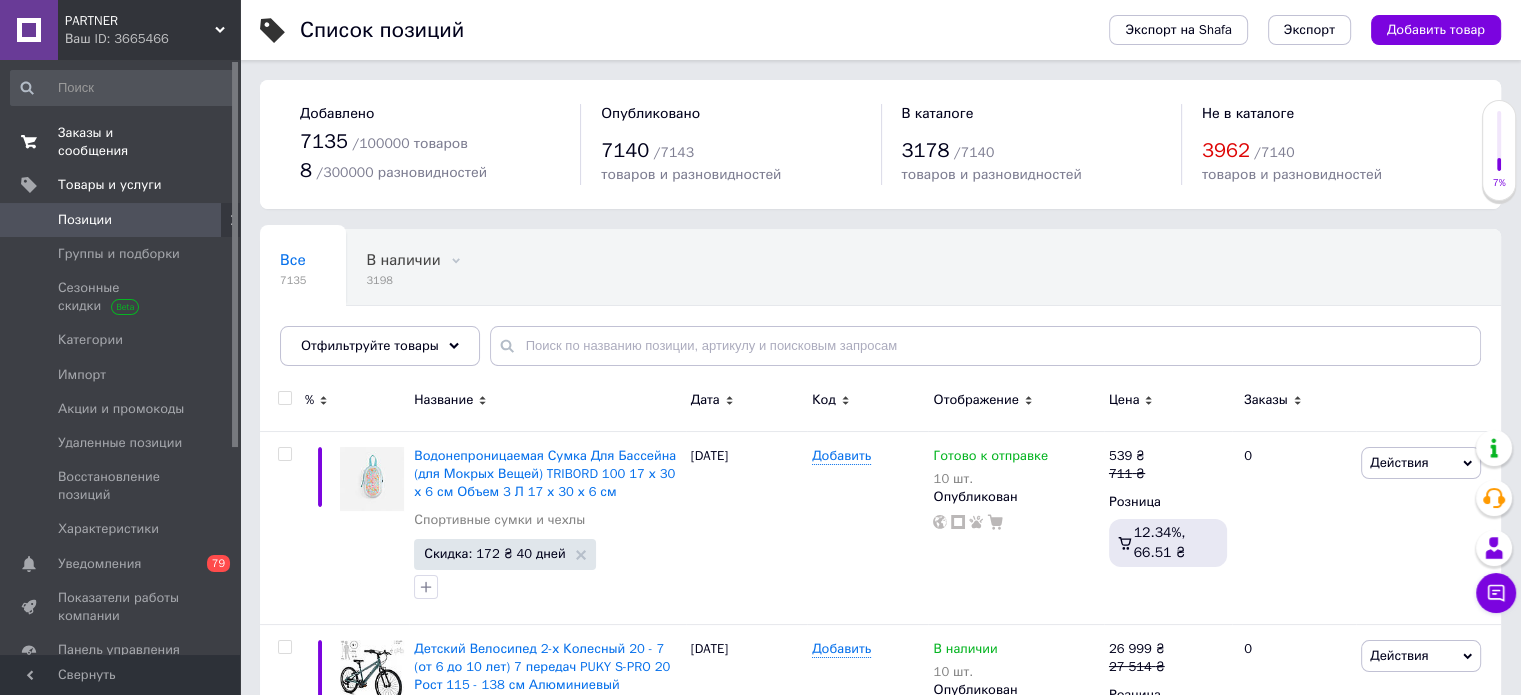 click on "Заказы и сообщения" at bounding box center [121, 142] 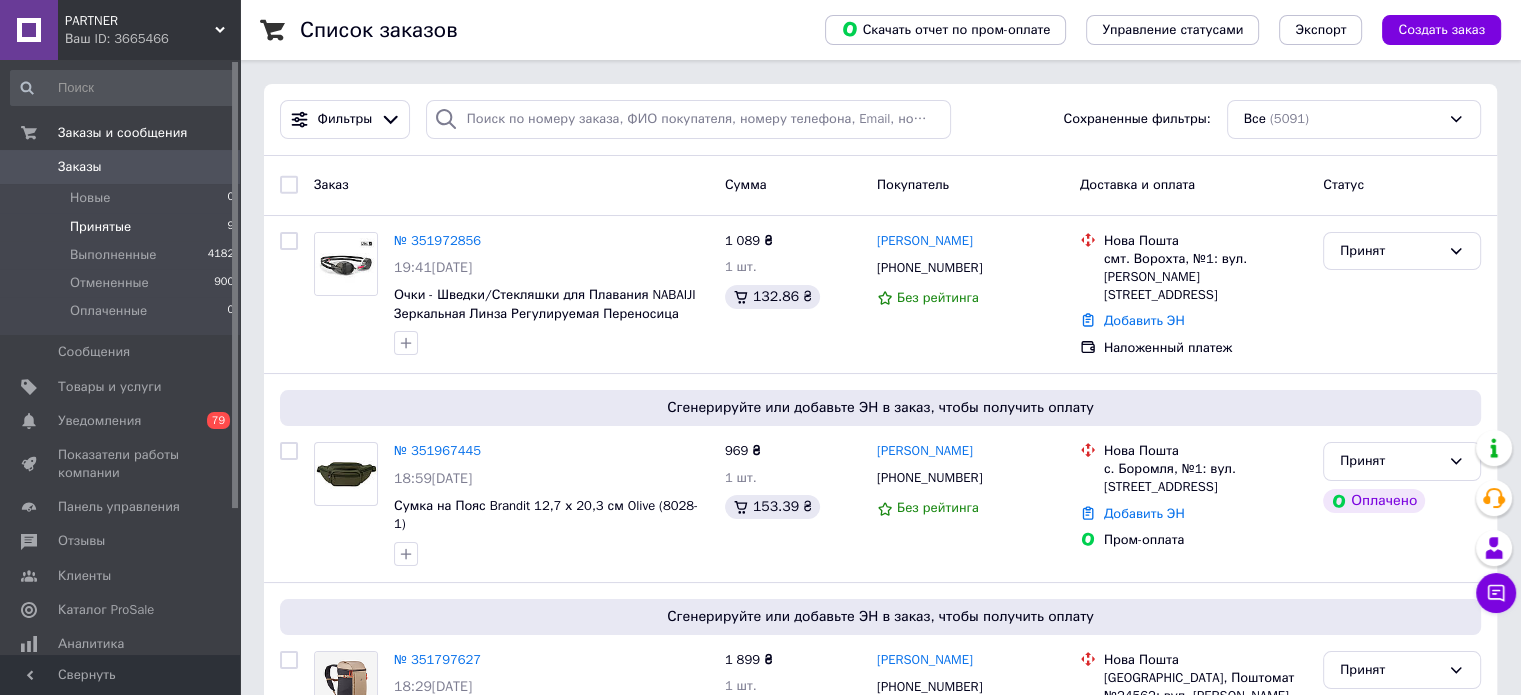 click on "Принятые" at bounding box center (100, 227) 